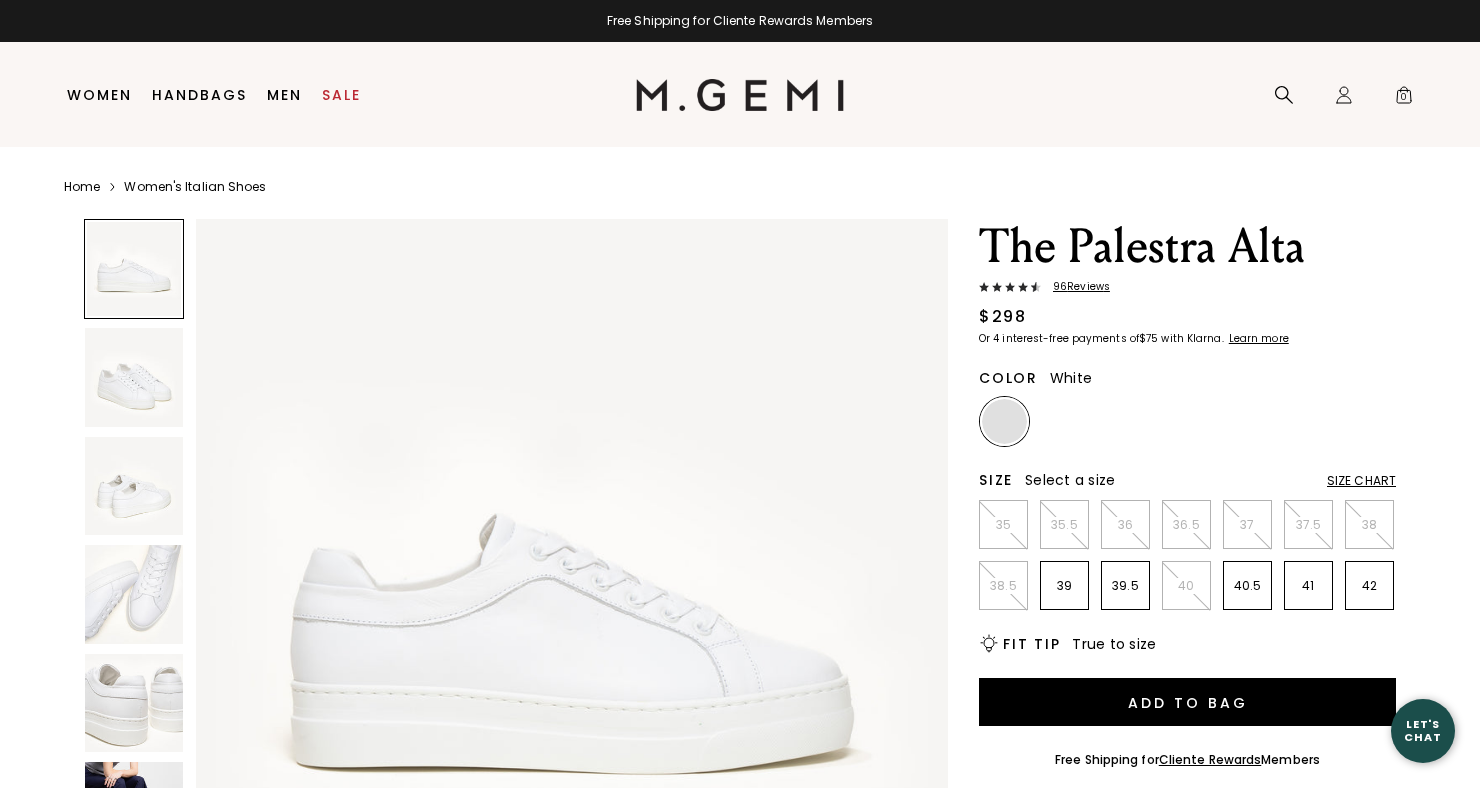 scroll, scrollTop: 0, scrollLeft: 0, axis: both 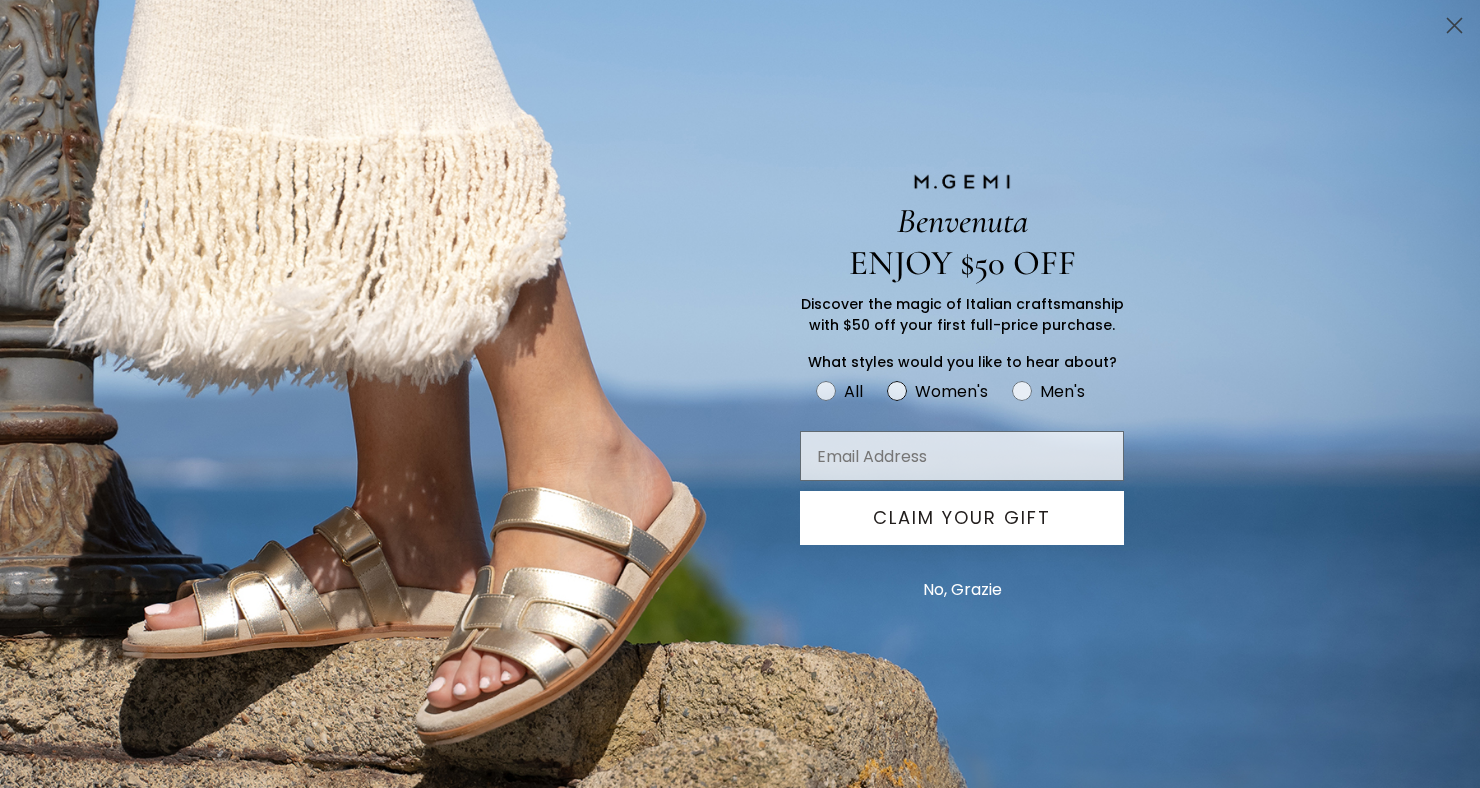 click 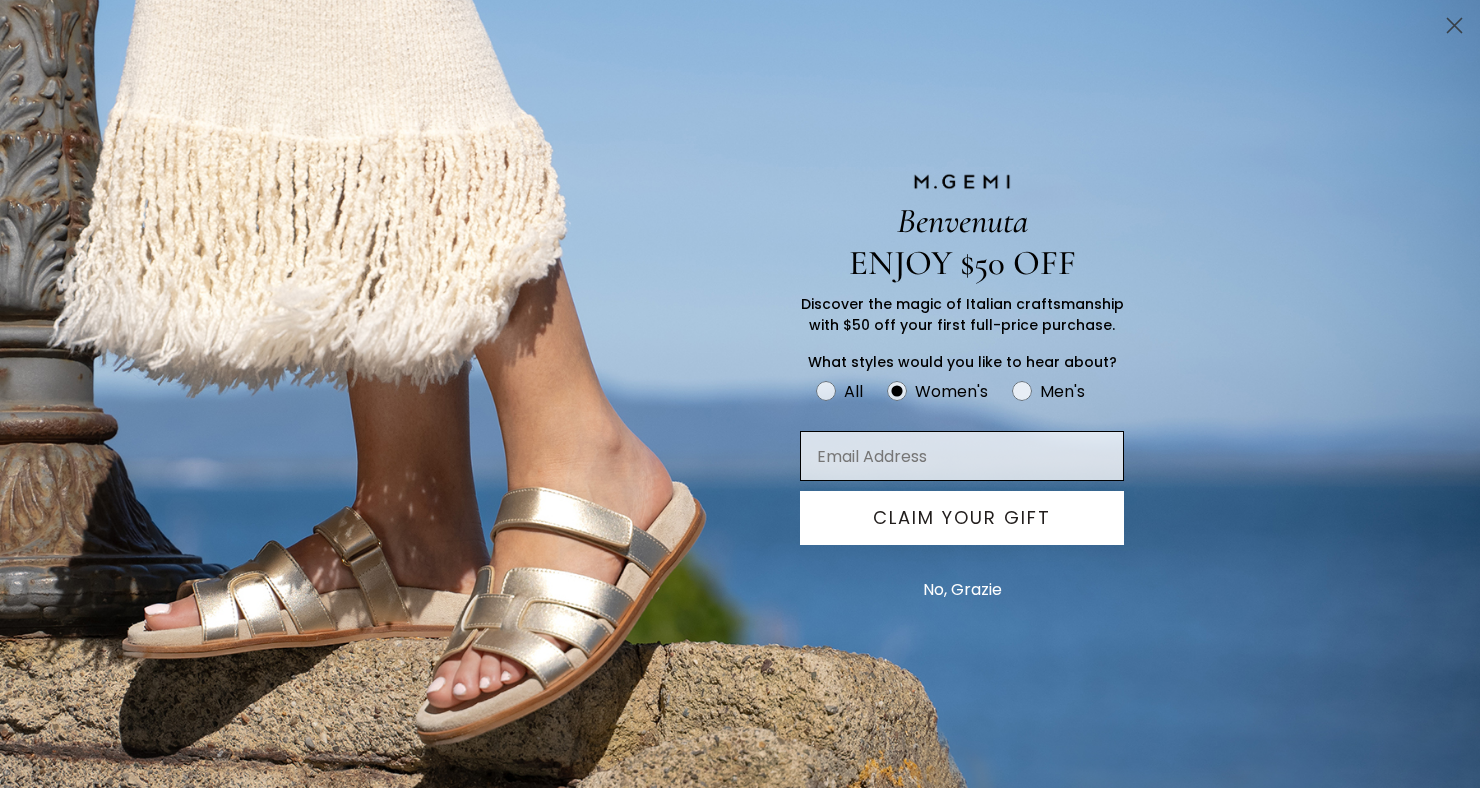 click at bounding box center [962, 456] 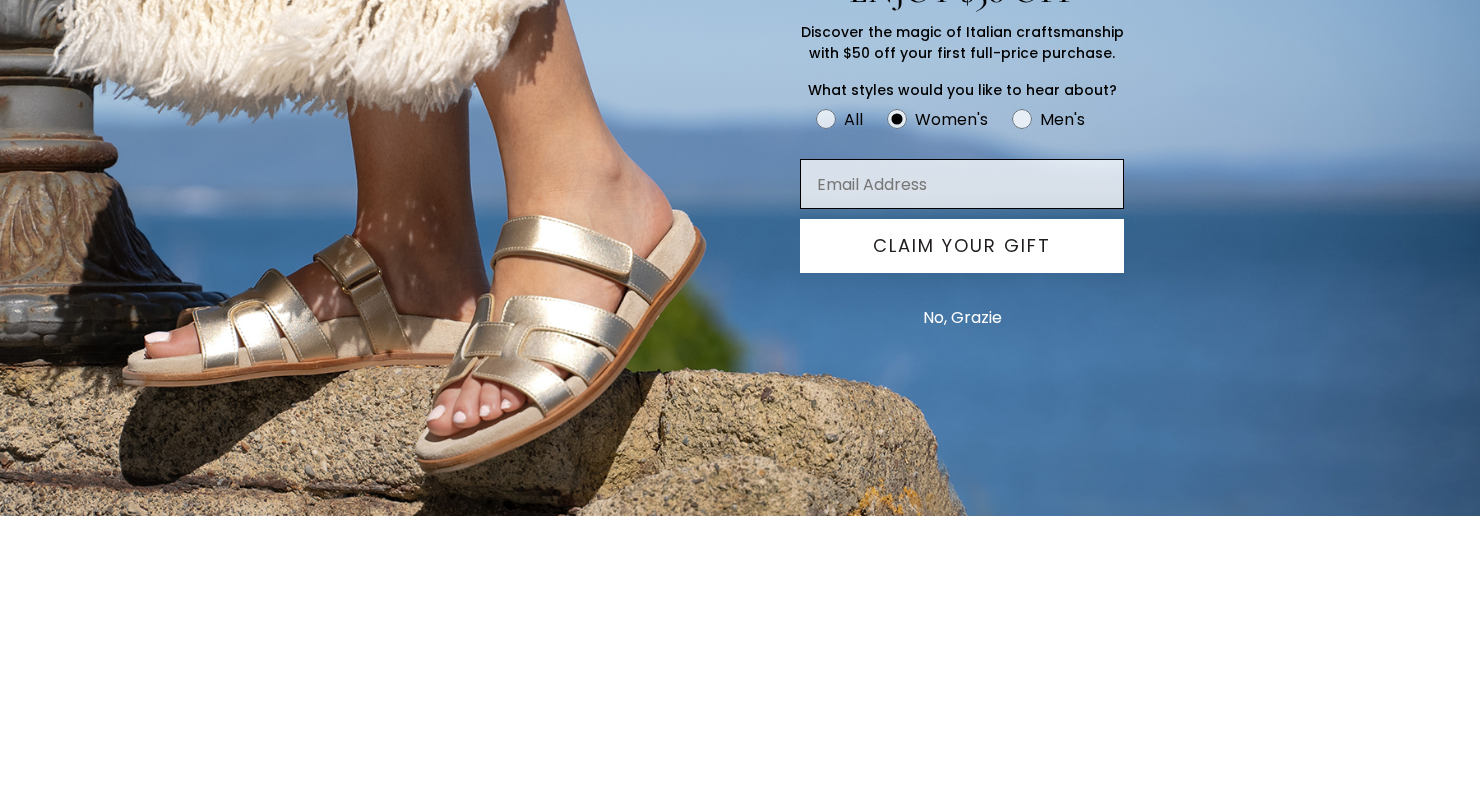 type on "goddess1999@gmail.com" 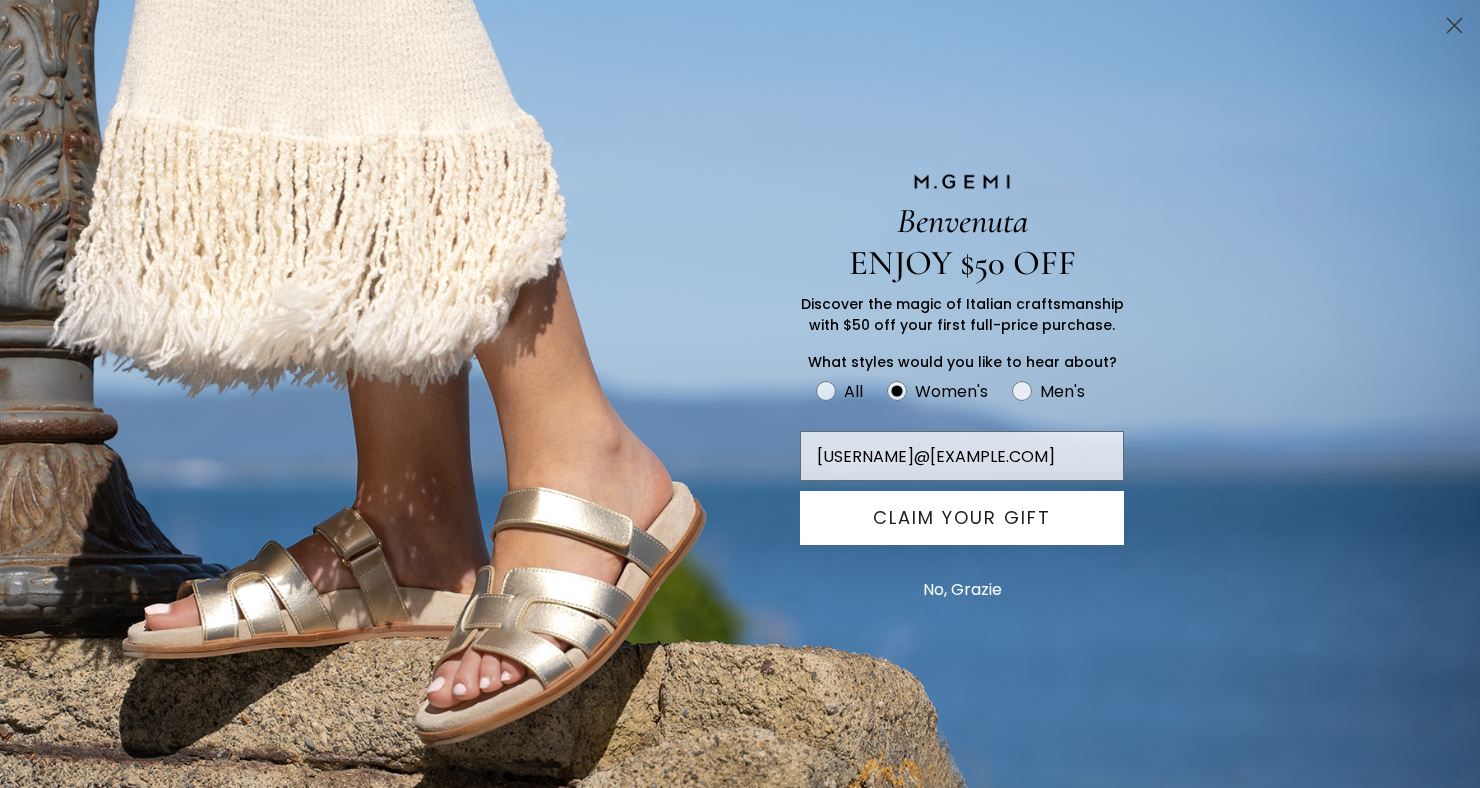 click on "CLAIM YOUR GIFT" at bounding box center (962, 518) 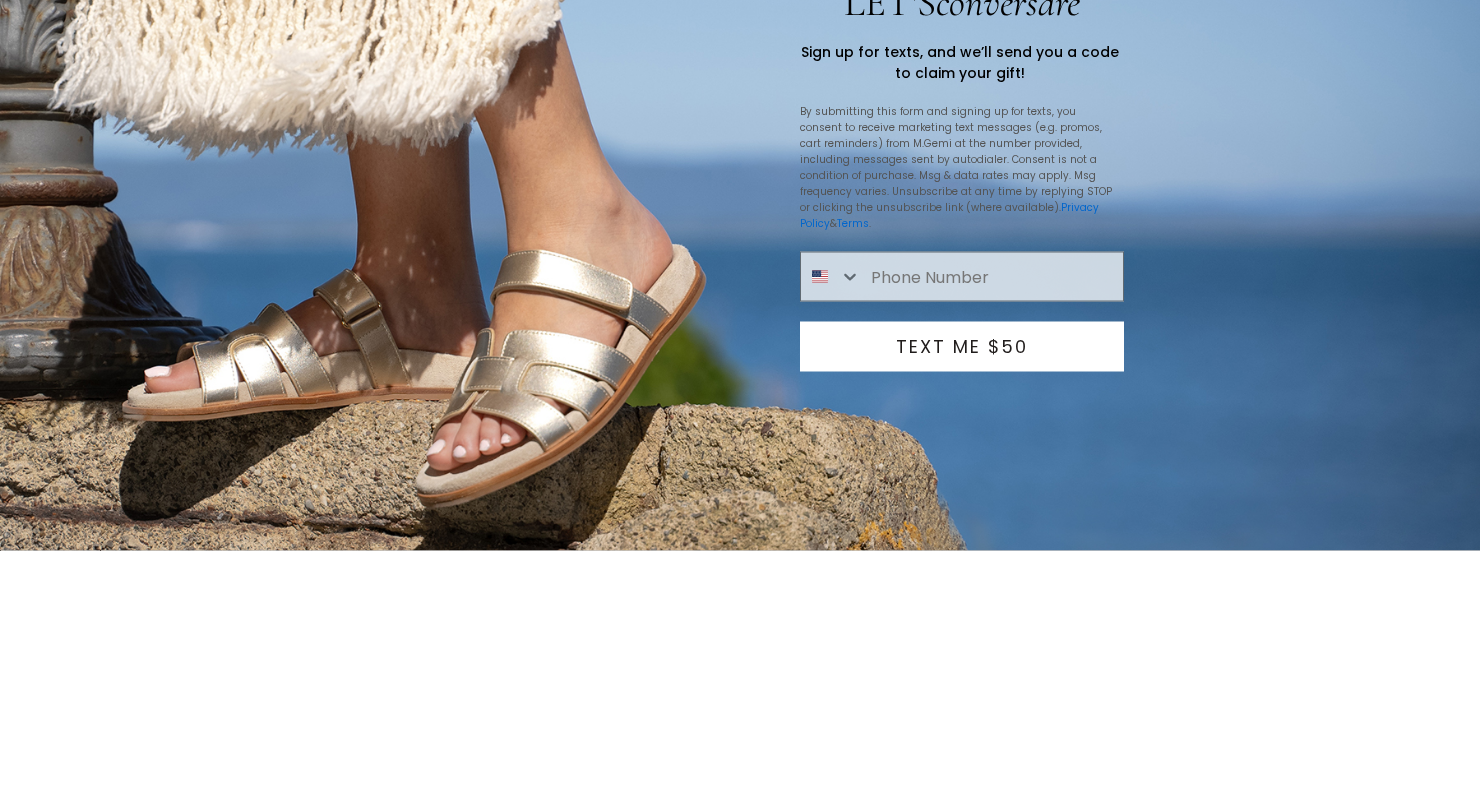 click on "LET'S  conversare
Sign up for texts, and we’ll send you a code to claim your gift!  By submitting this form and signing up for texts, you consent to receive marketing text messages (e.g. promos, cart reminders) from M.Gemi at the number provided, including messages sent by autodialer. Consent is not a condition of purchase. Msg & data rates may apply. Msg frequency varies. Unsubscribe at any time by replying STOP or clicking the unsubscribe link (where available).  Privacy Policy  &  Terms . TEXT ME $50 Submit" at bounding box center [740, 394] 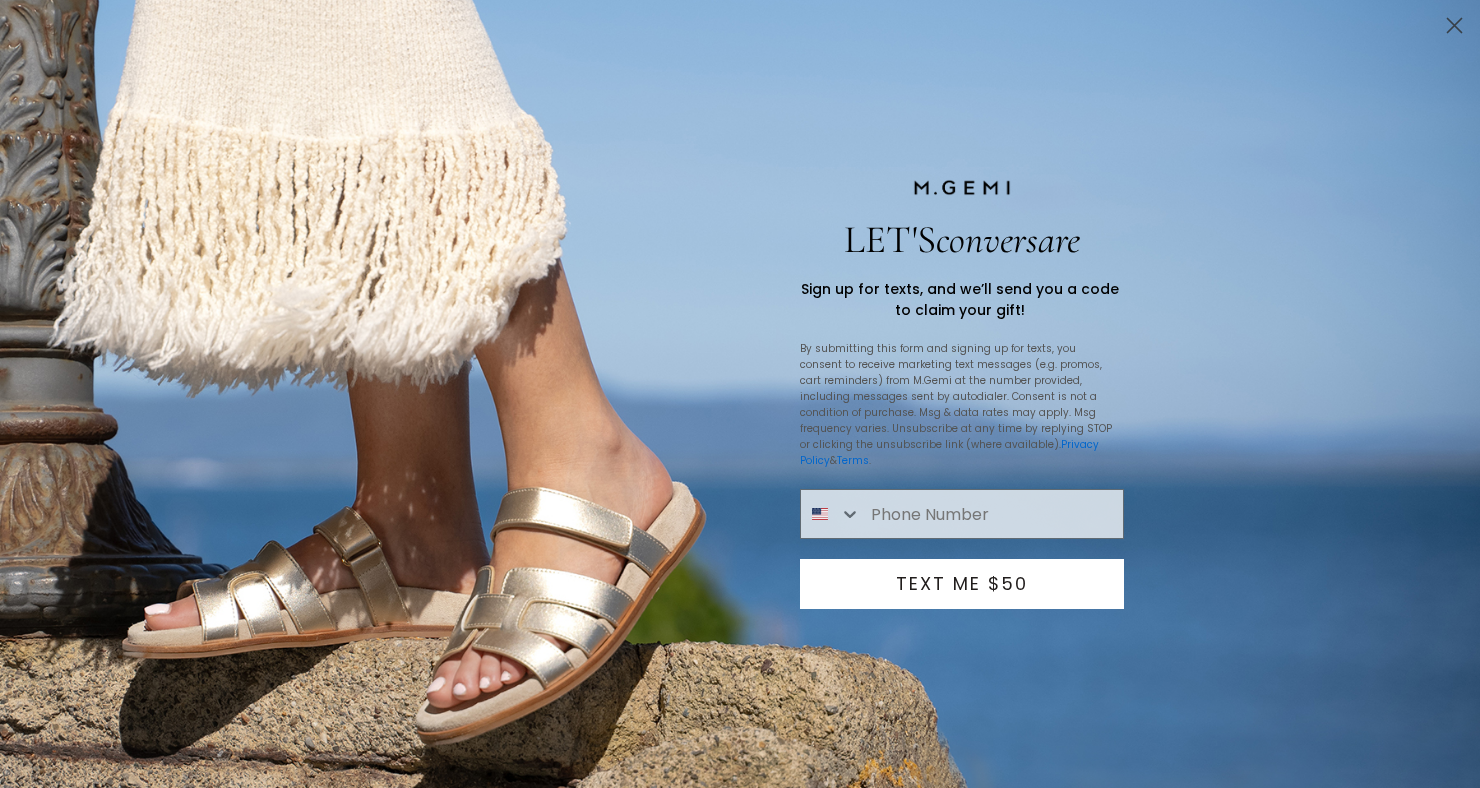 click 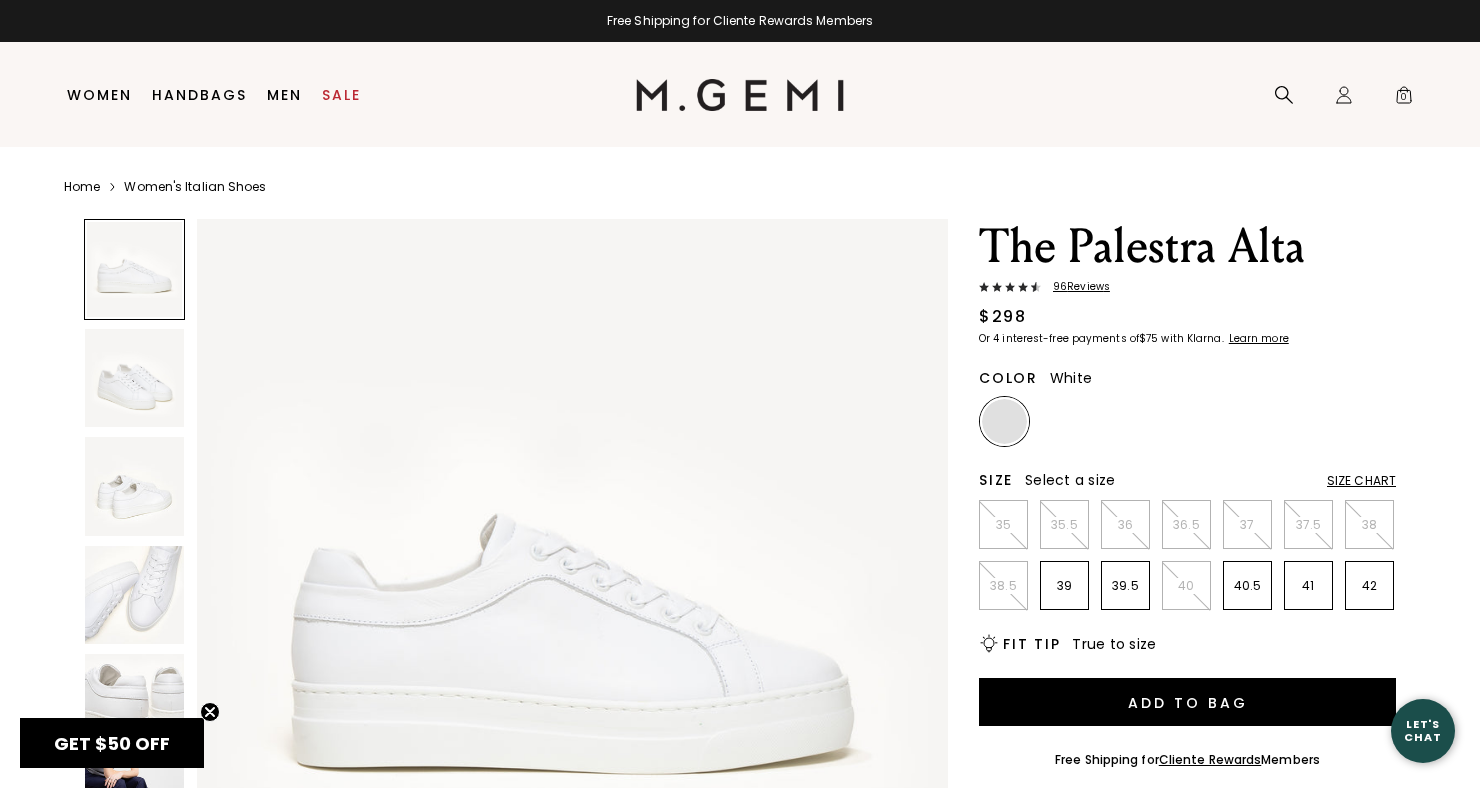 click on "Size Chart" at bounding box center [1361, 481] 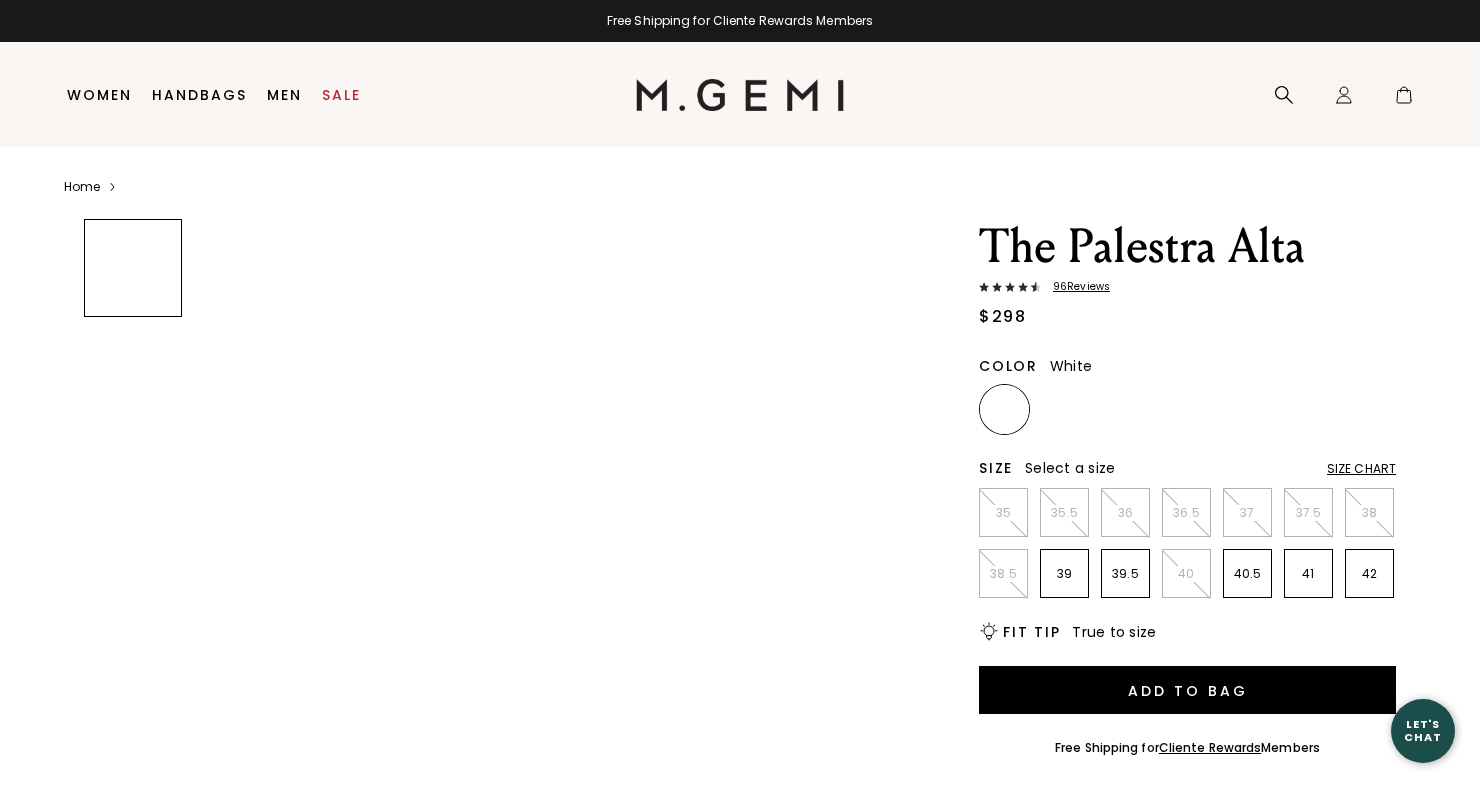 scroll, scrollTop: 0, scrollLeft: 0, axis: both 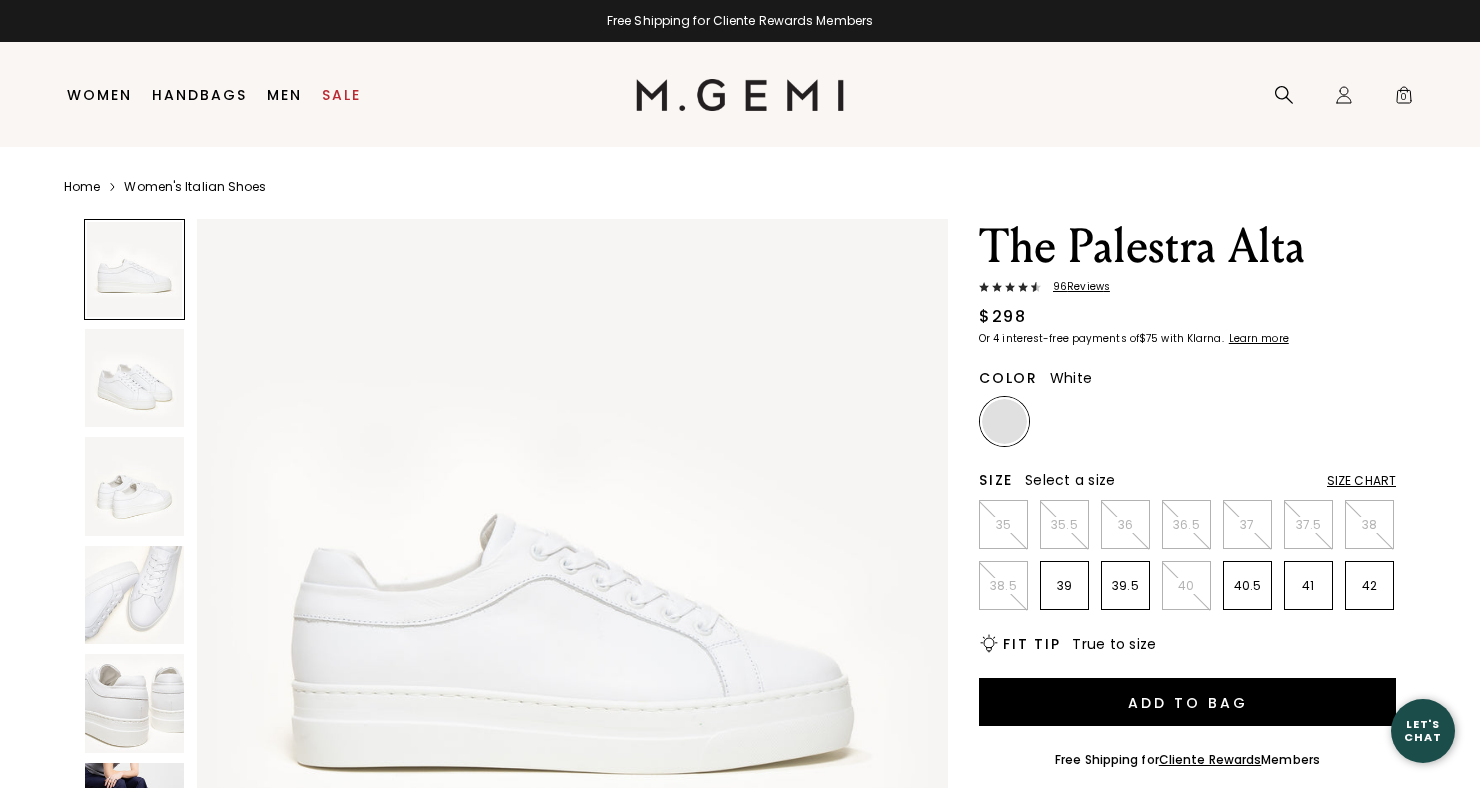 click on "40.5" at bounding box center [1247, 585] 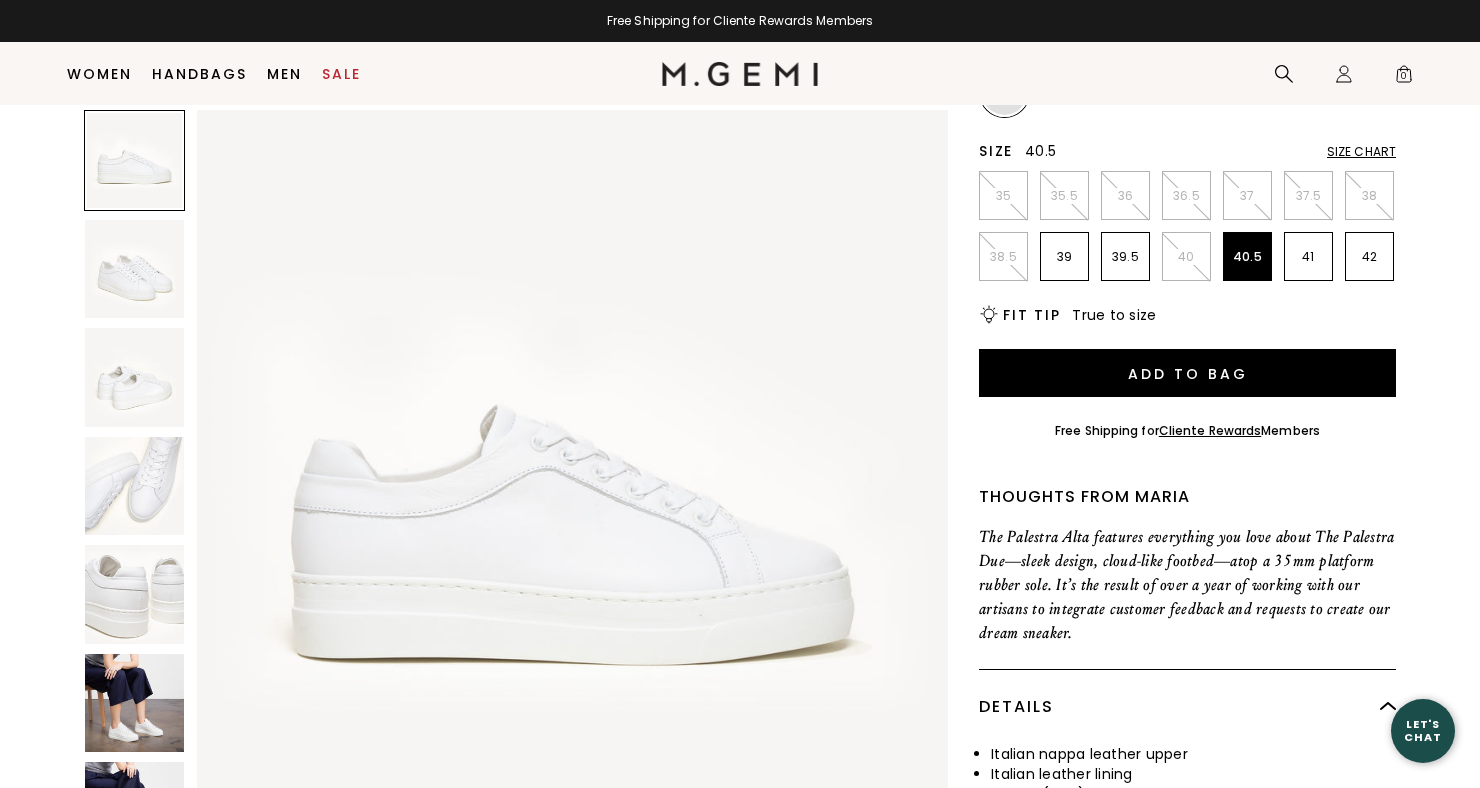 scroll, scrollTop: 288, scrollLeft: 0, axis: vertical 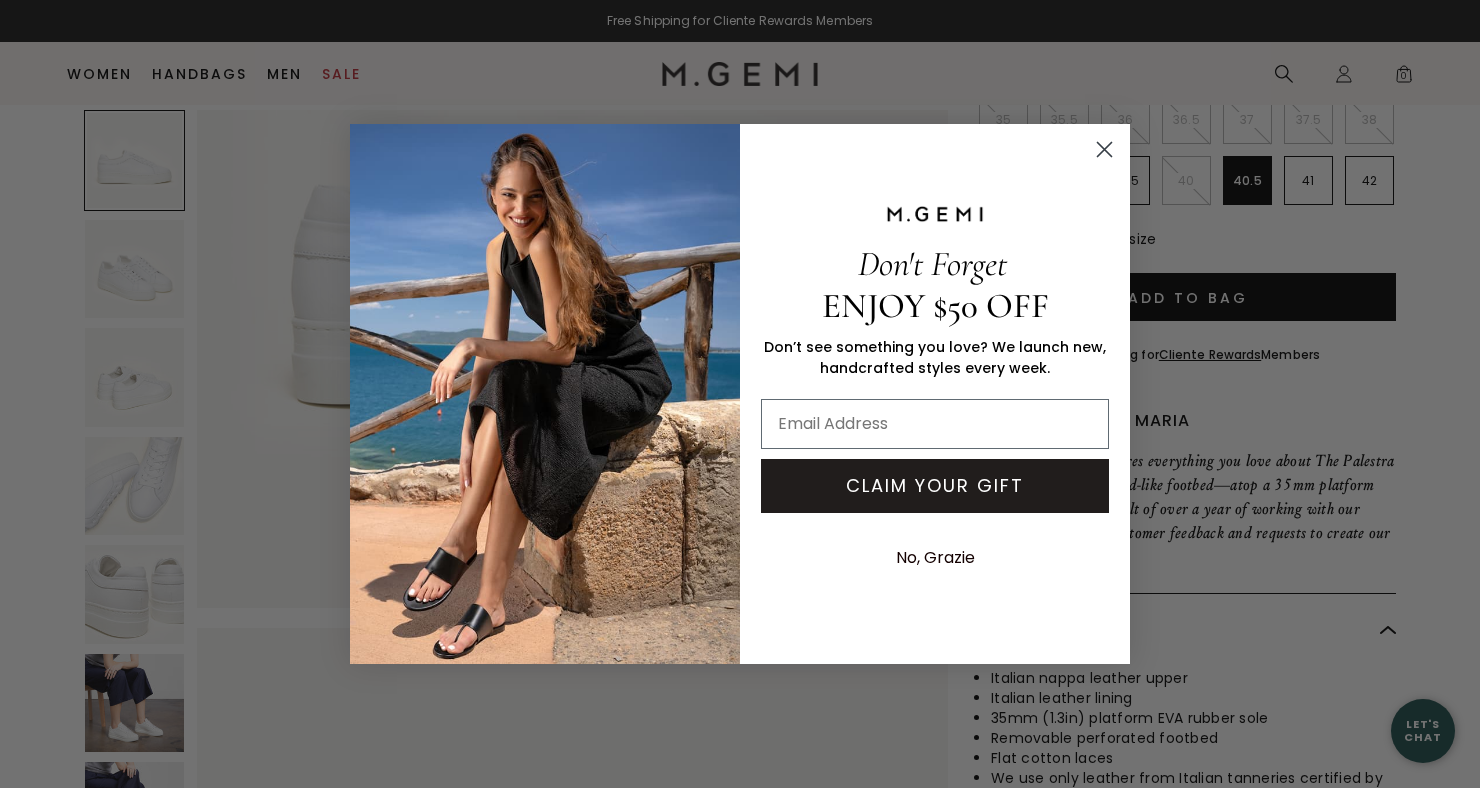 click 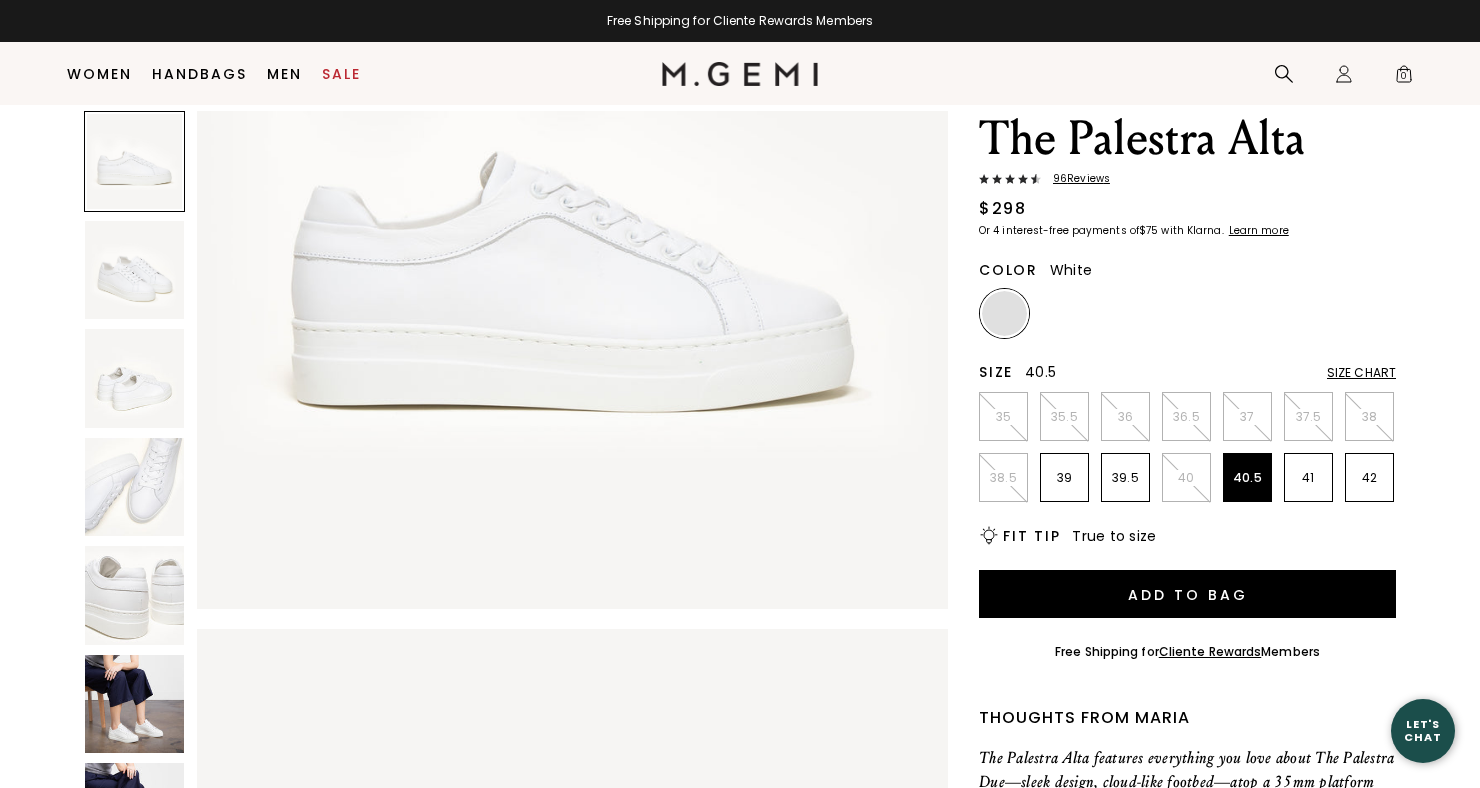 scroll, scrollTop: 63, scrollLeft: 0, axis: vertical 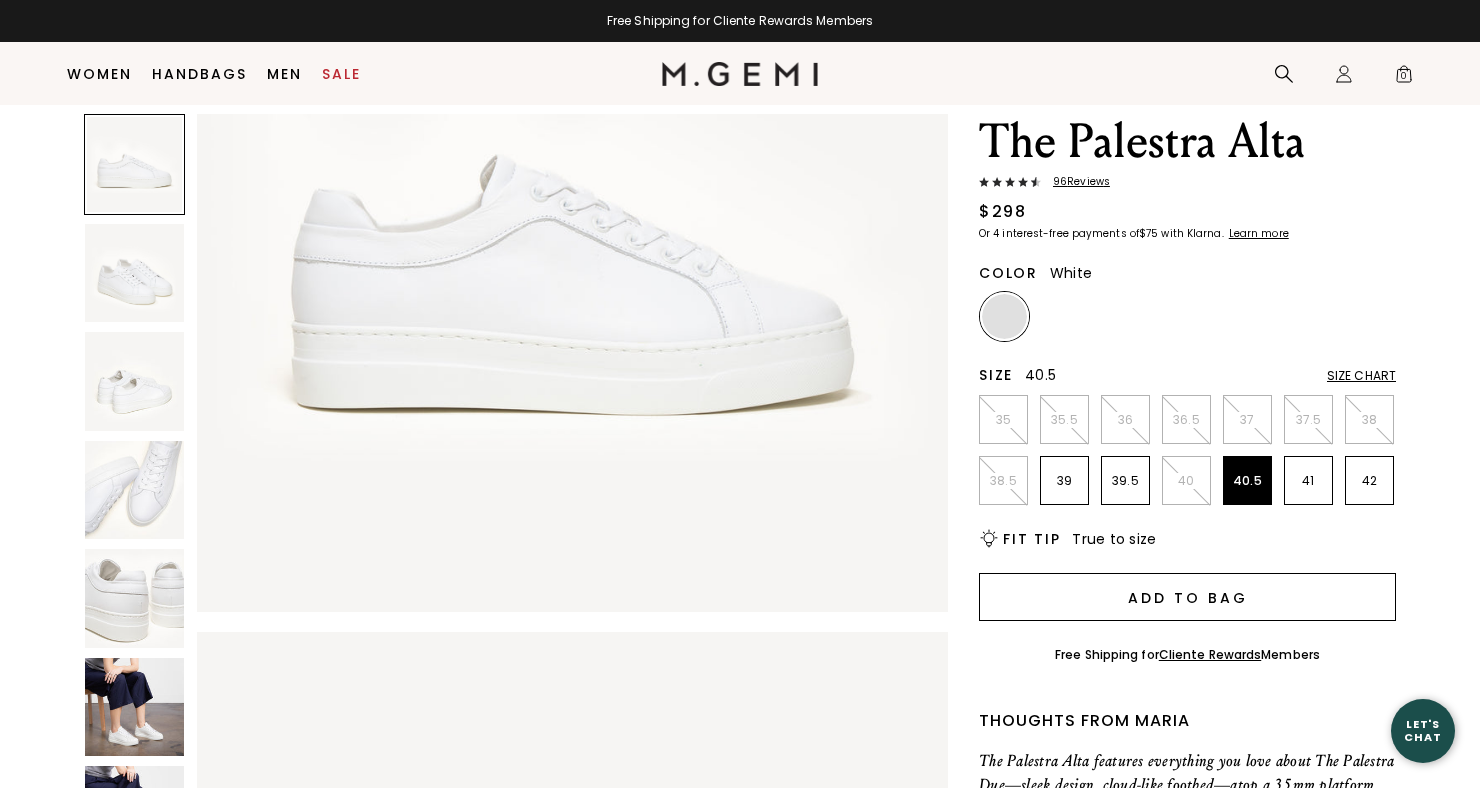 click on "Add to Bag" at bounding box center (1187, 597) 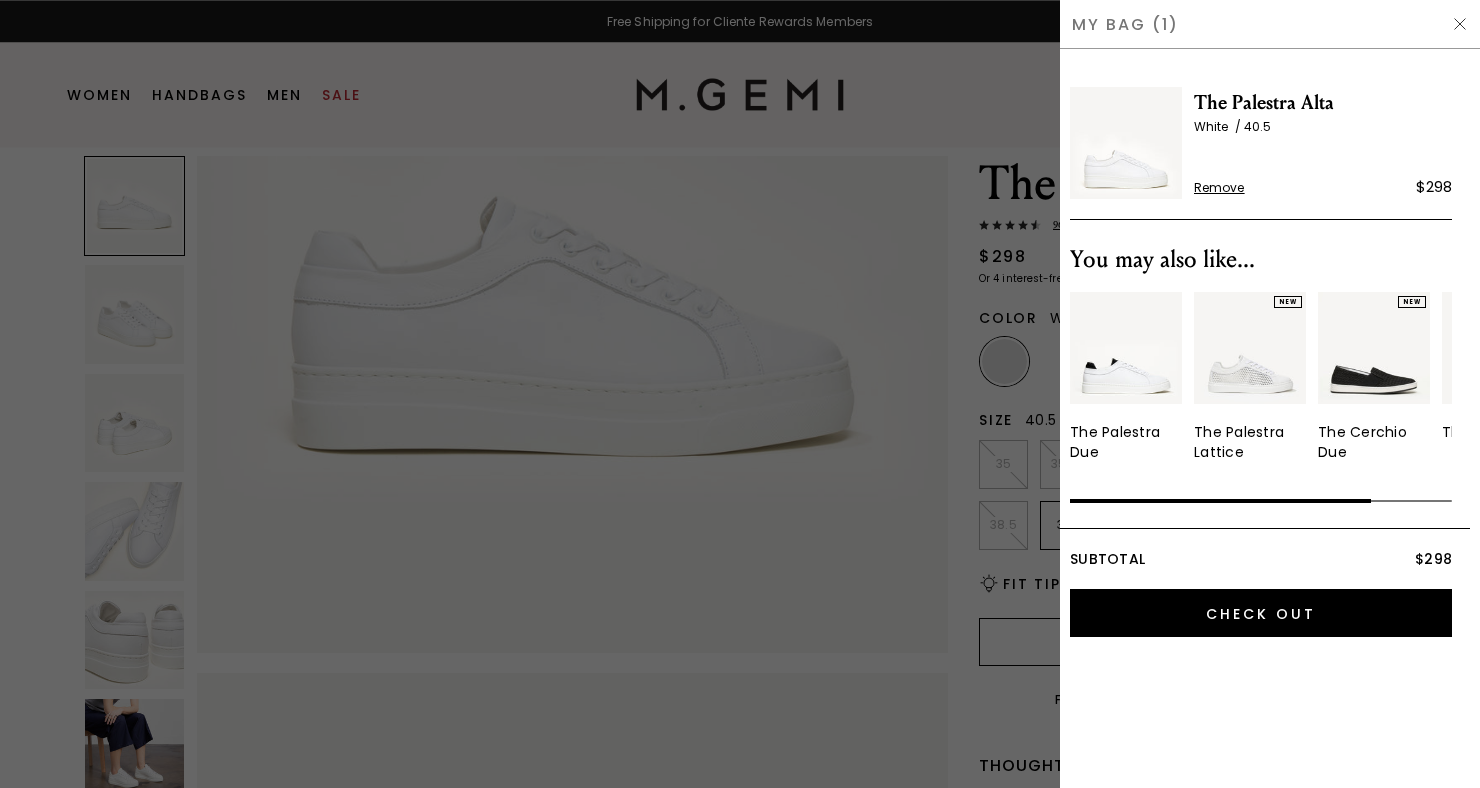 scroll, scrollTop: 0, scrollLeft: 0, axis: both 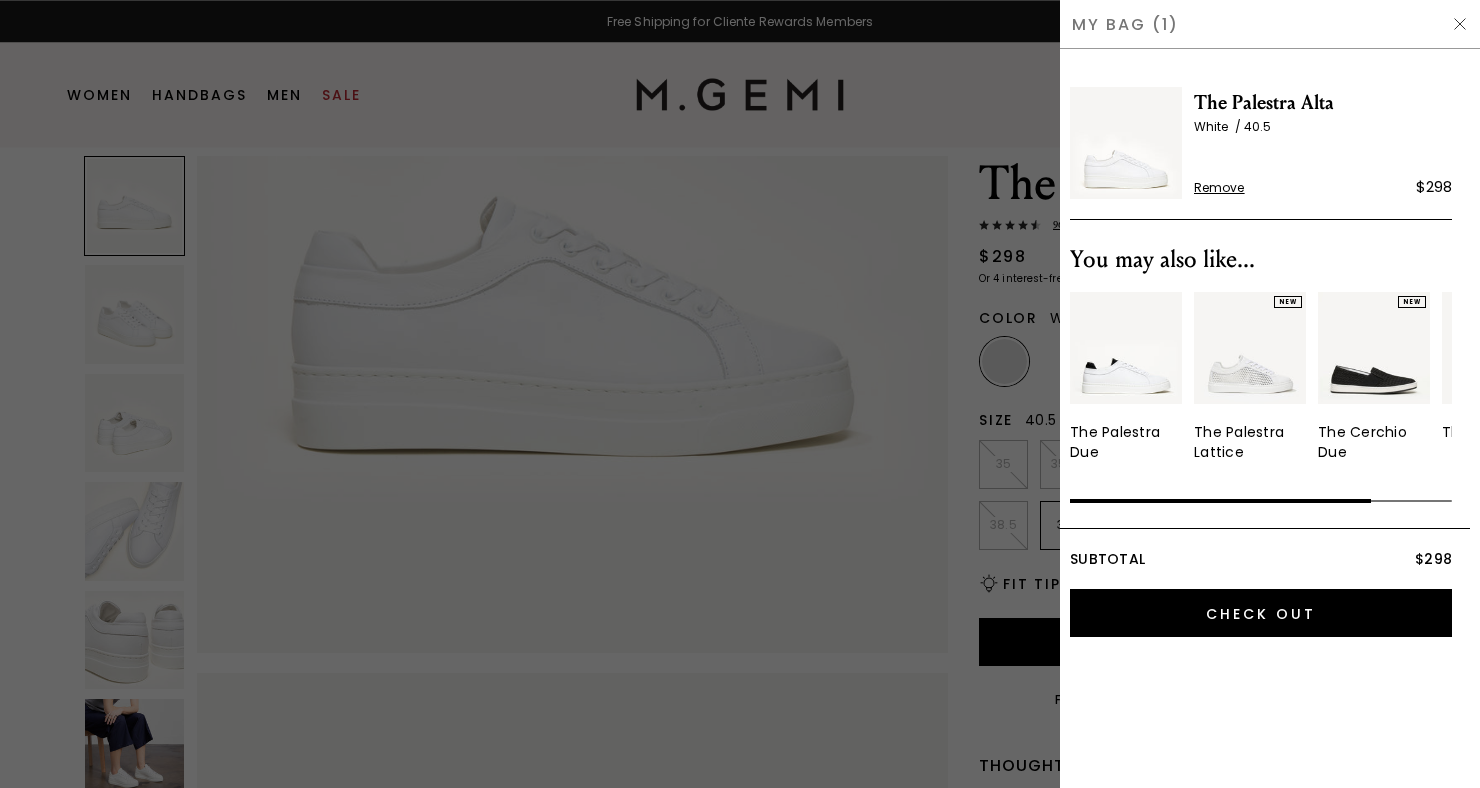 click at bounding box center [1460, 24] 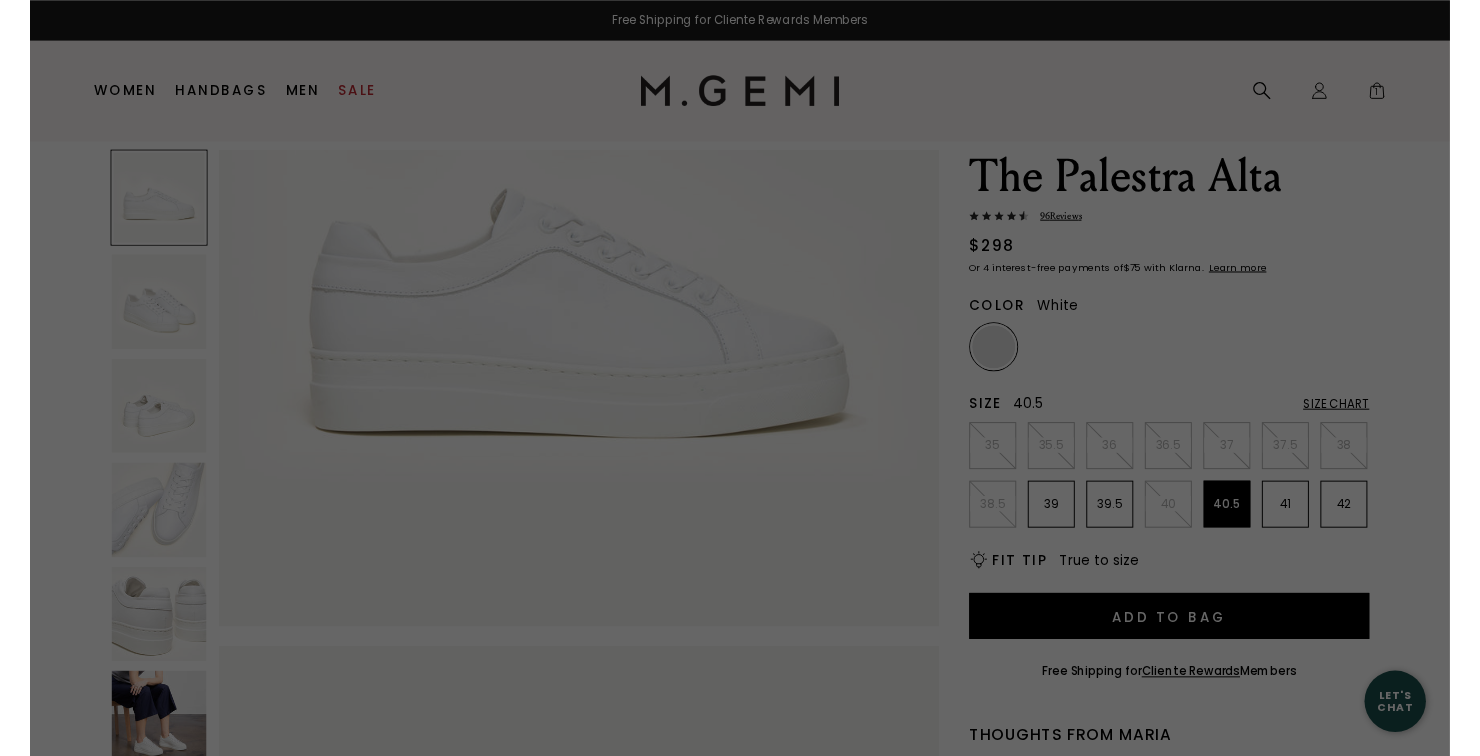scroll, scrollTop: 63, scrollLeft: 0, axis: vertical 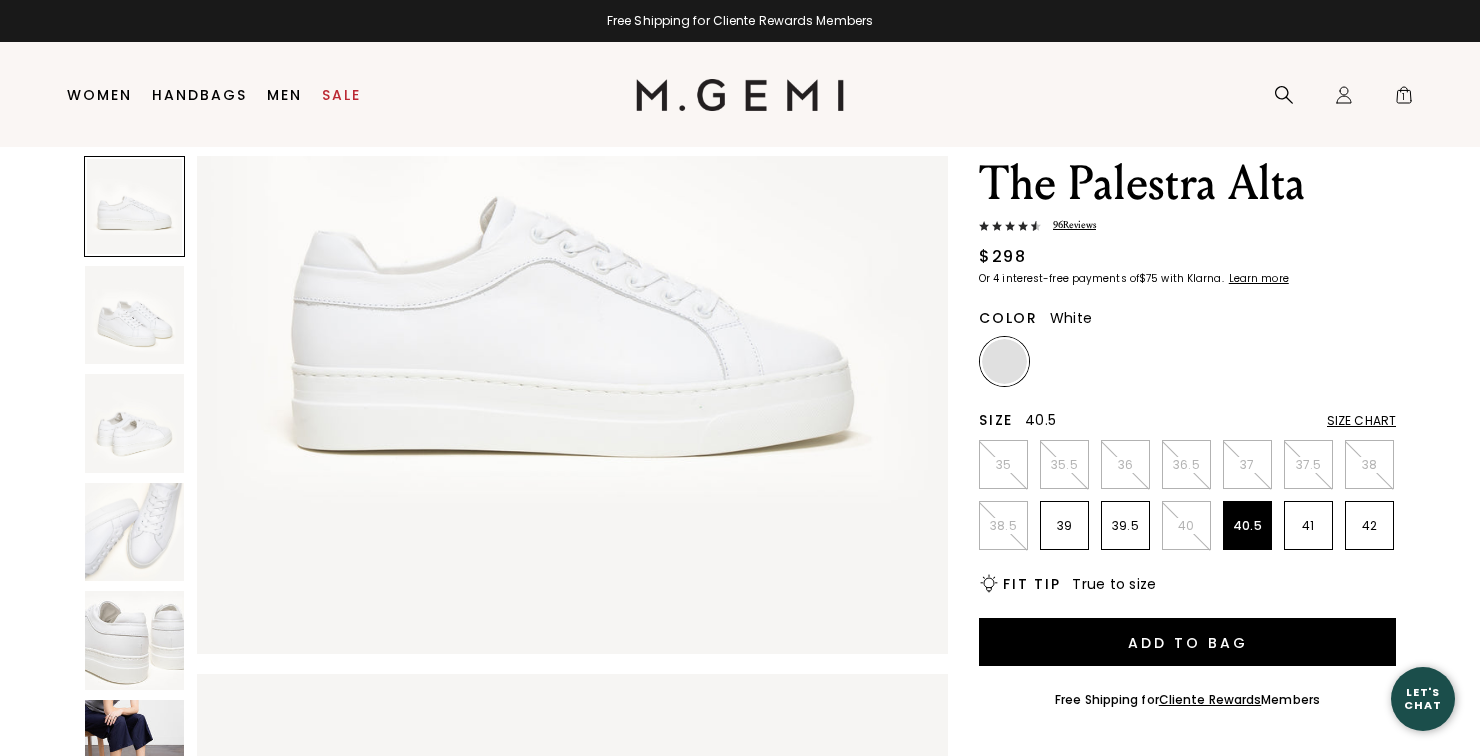 click on "Women" at bounding box center [99, 95] 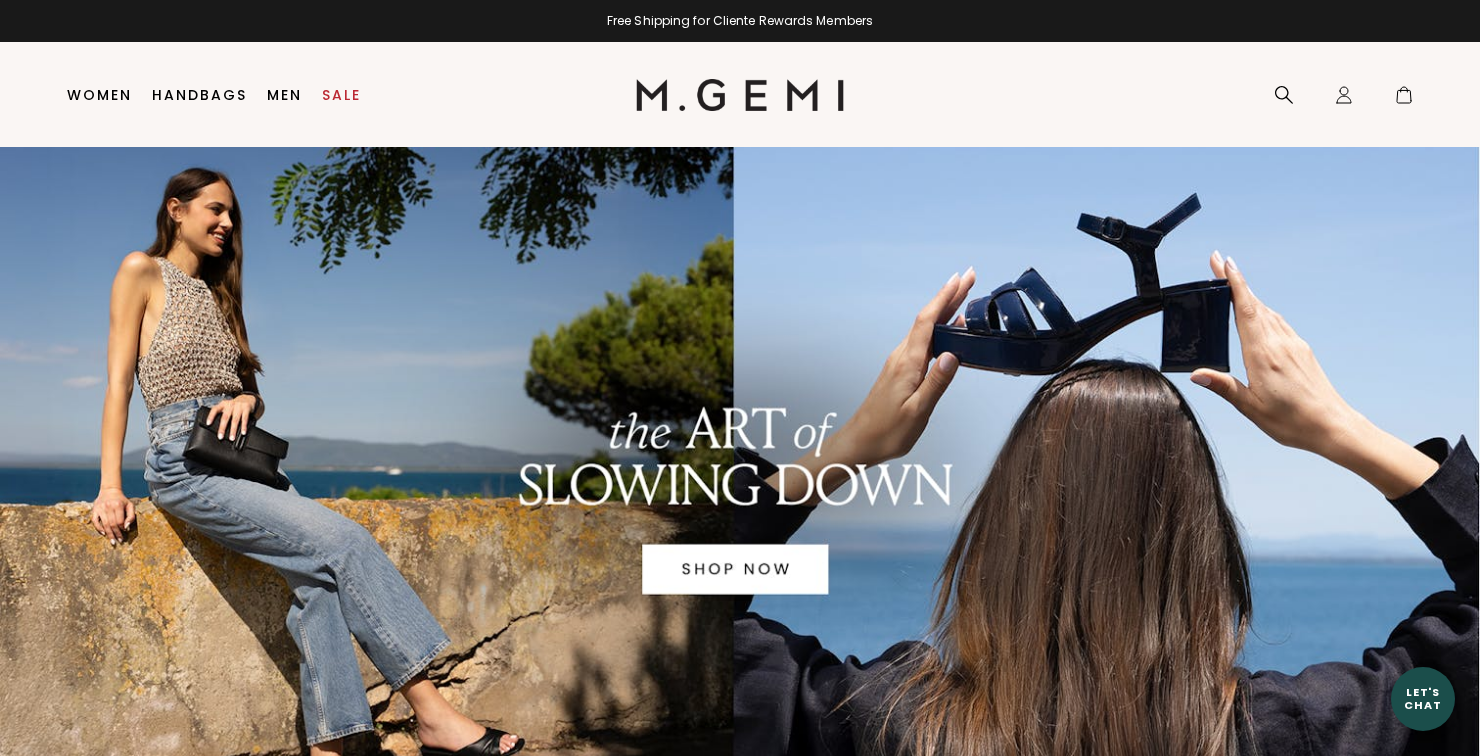 scroll, scrollTop: 0, scrollLeft: 0, axis: both 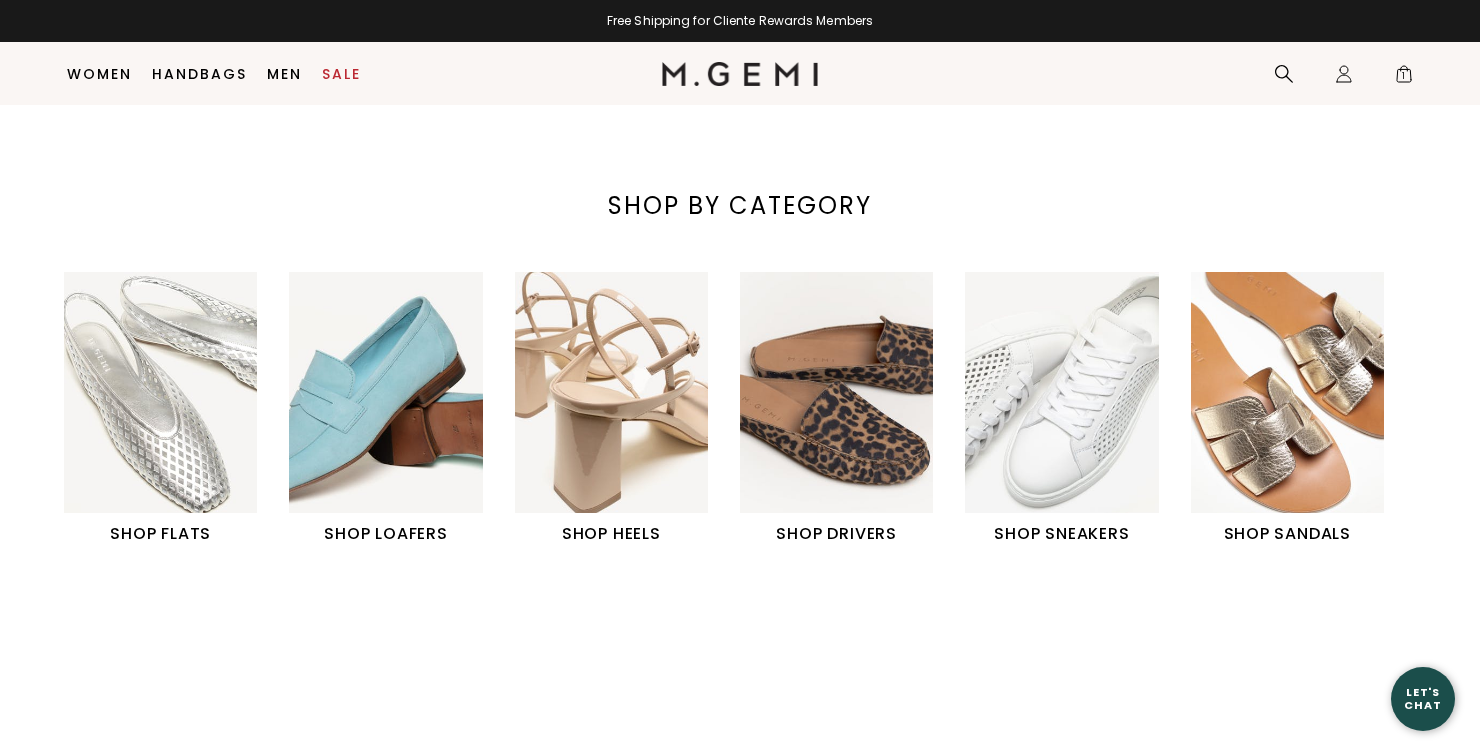 click at bounding box center (836, 393) 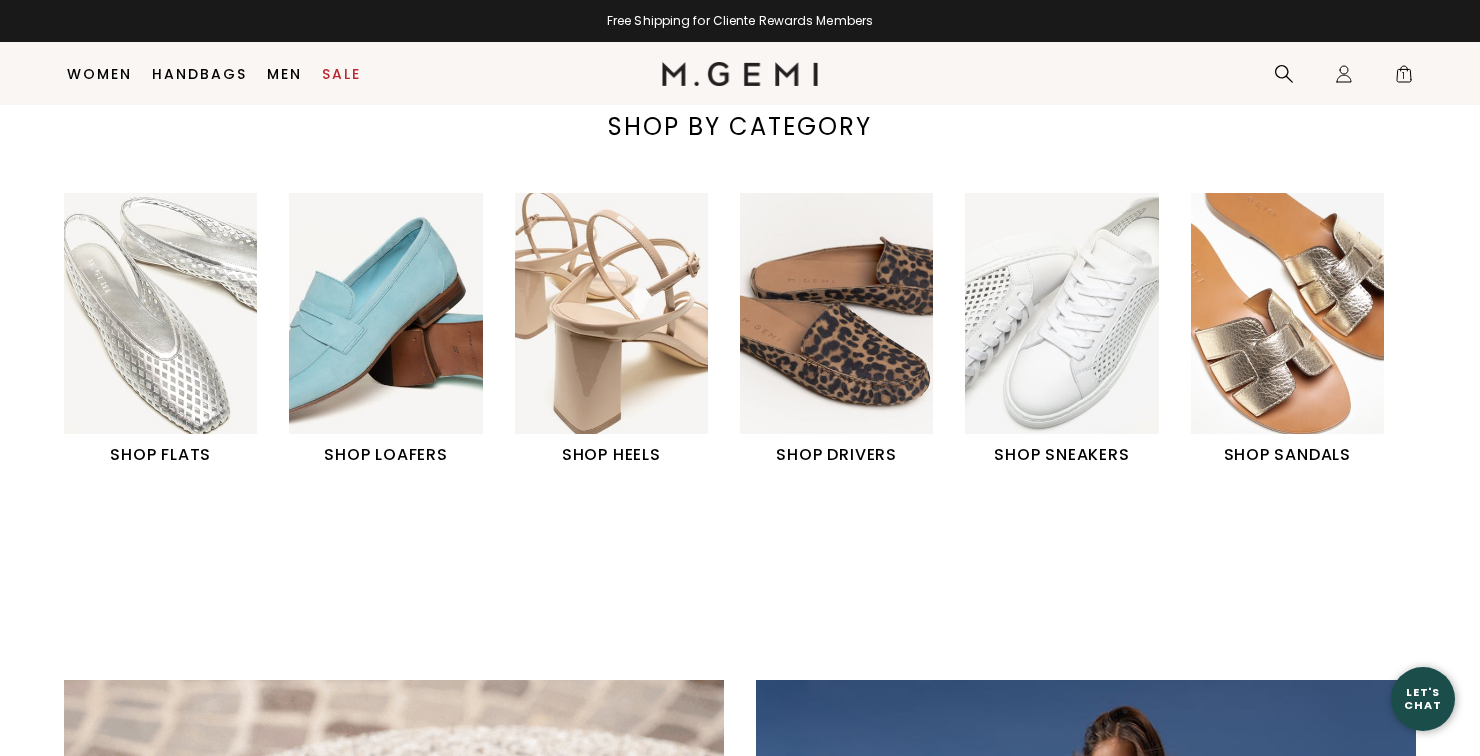 scroll, scrollTop: 897, scrollLeft: 0, axis: vertical 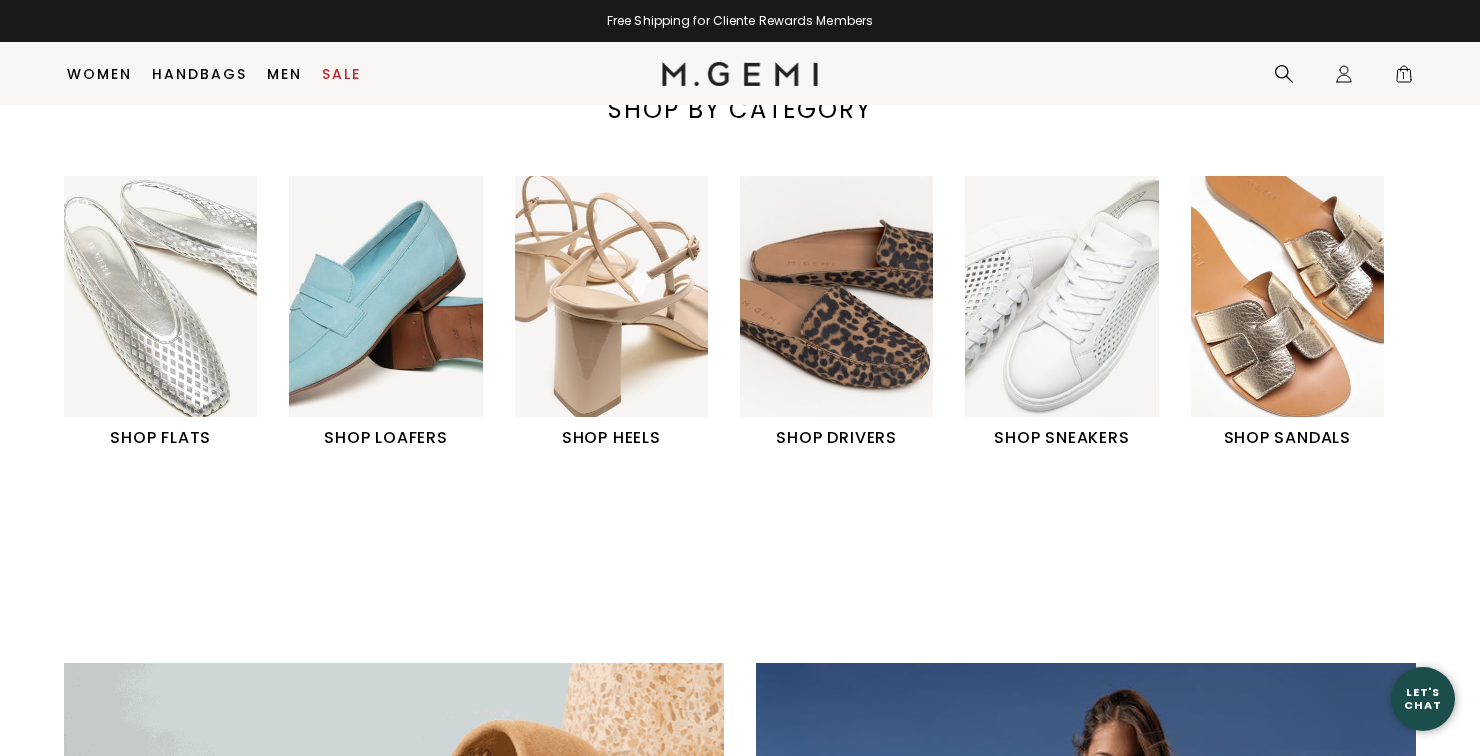 click at bounding box center (611, 297) 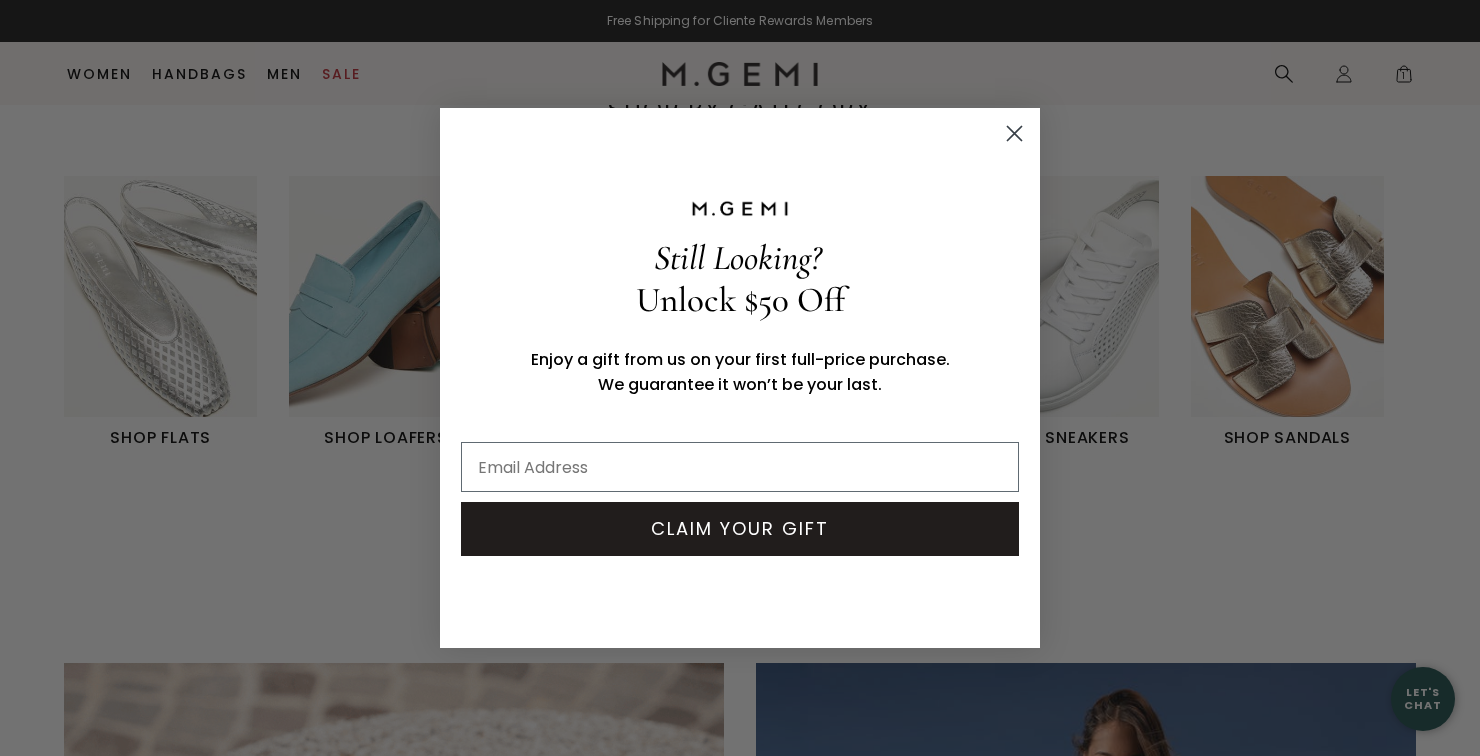 click 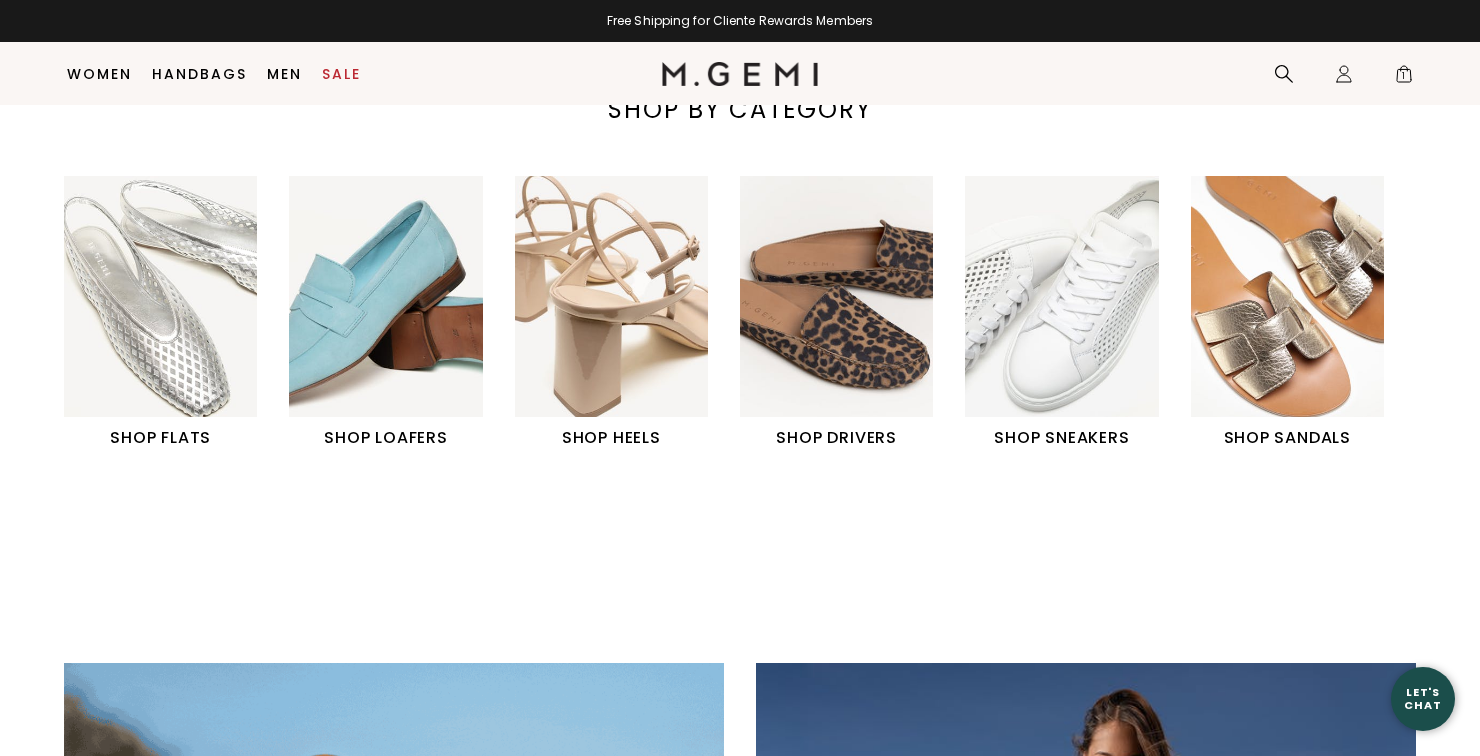click at bounding box center (611, 297) 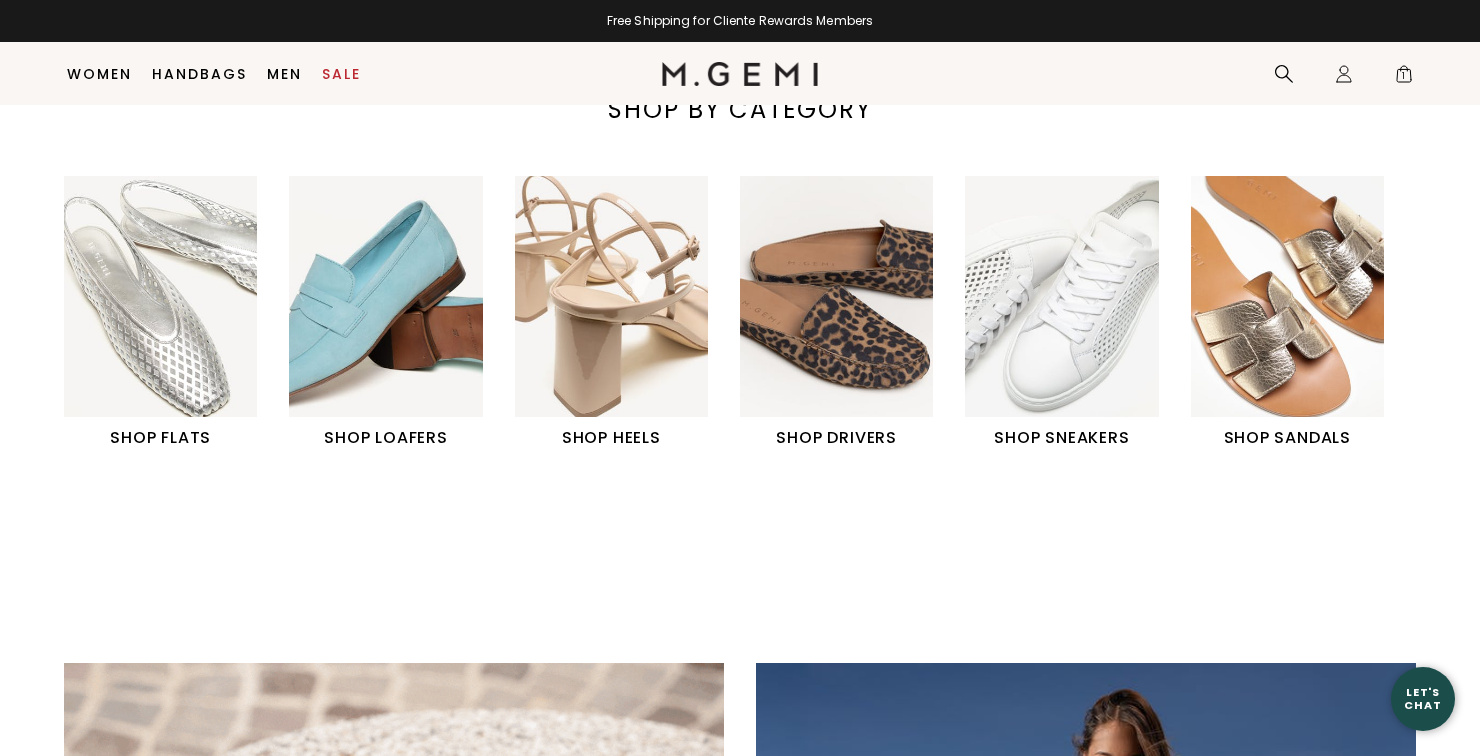 click at bounding box center (611, 297) 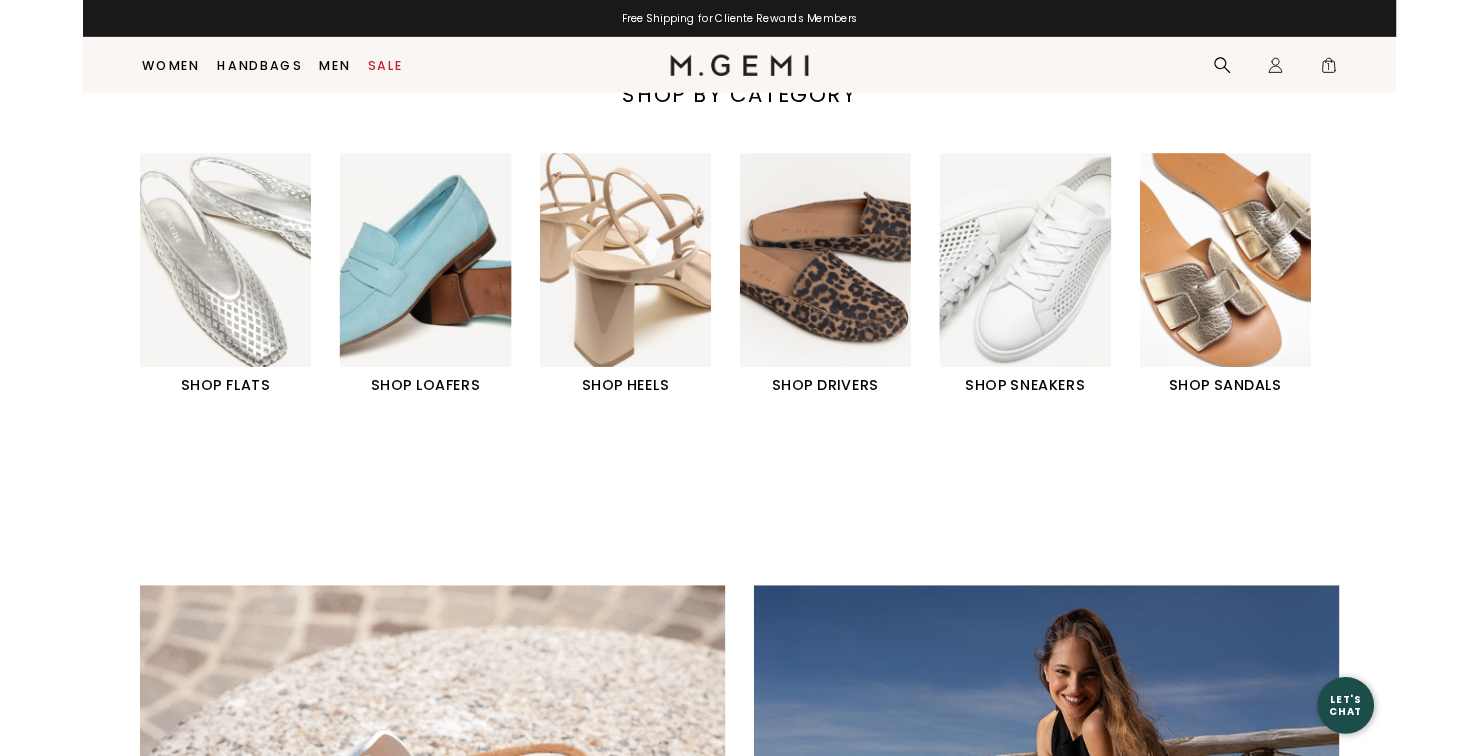scroll, scrollTop: 993, scrollLeft: 0, axis: vertical 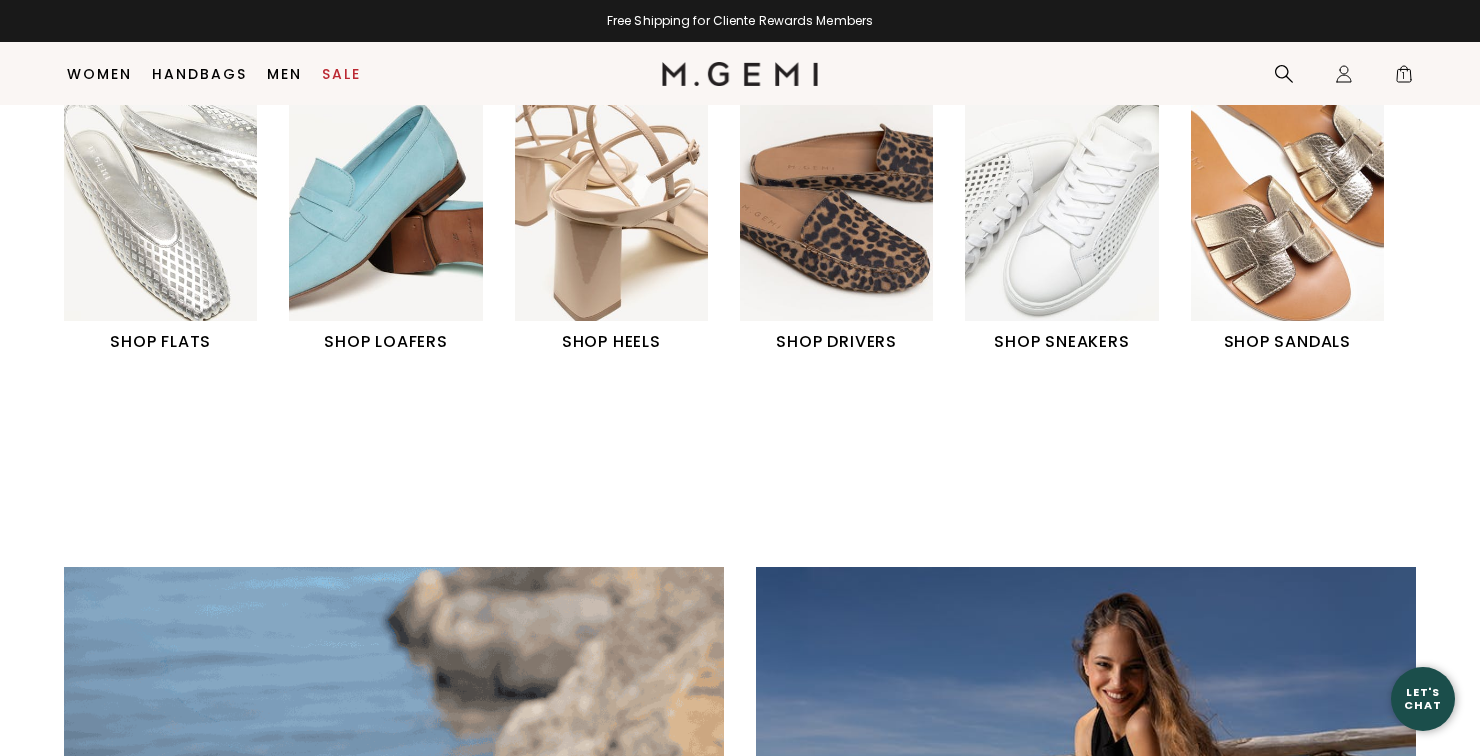 click at bounding box center [1287, 201] 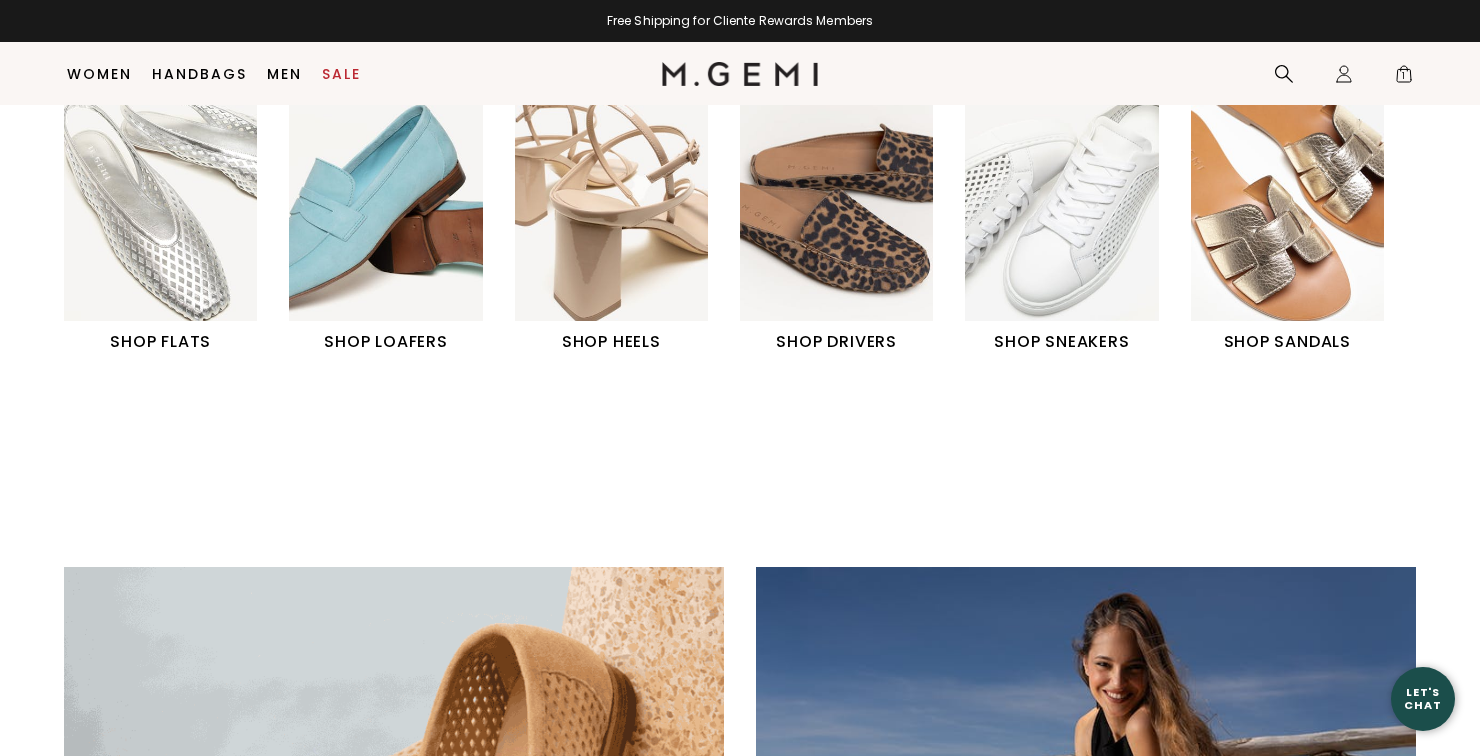 scroll, scrollTop: 1089, scrollLeft: 0, axis: vertical 